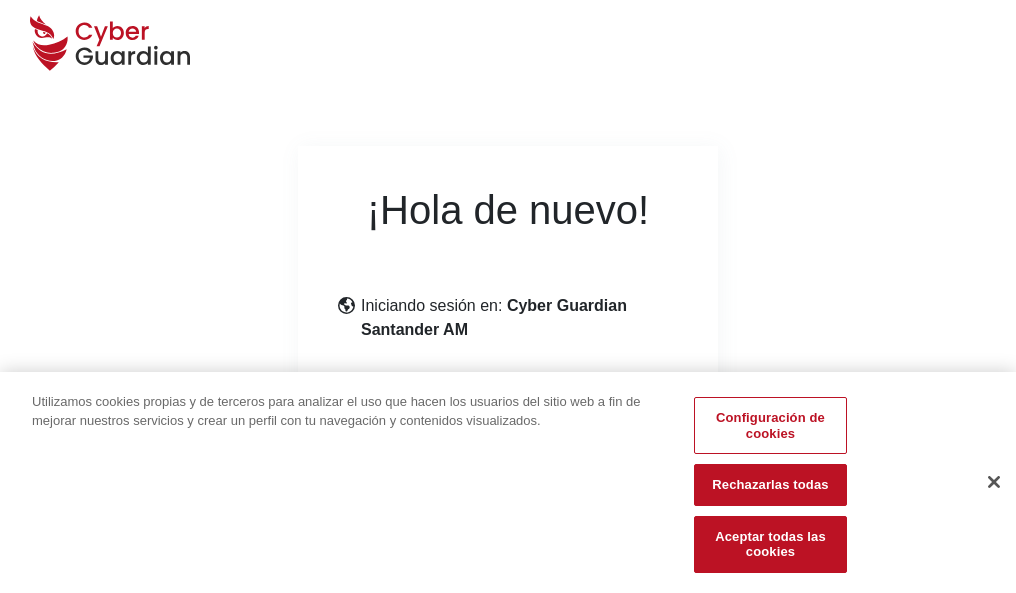 scroll, scrollTop: 245, scrollLeft: 0, axis: vertical 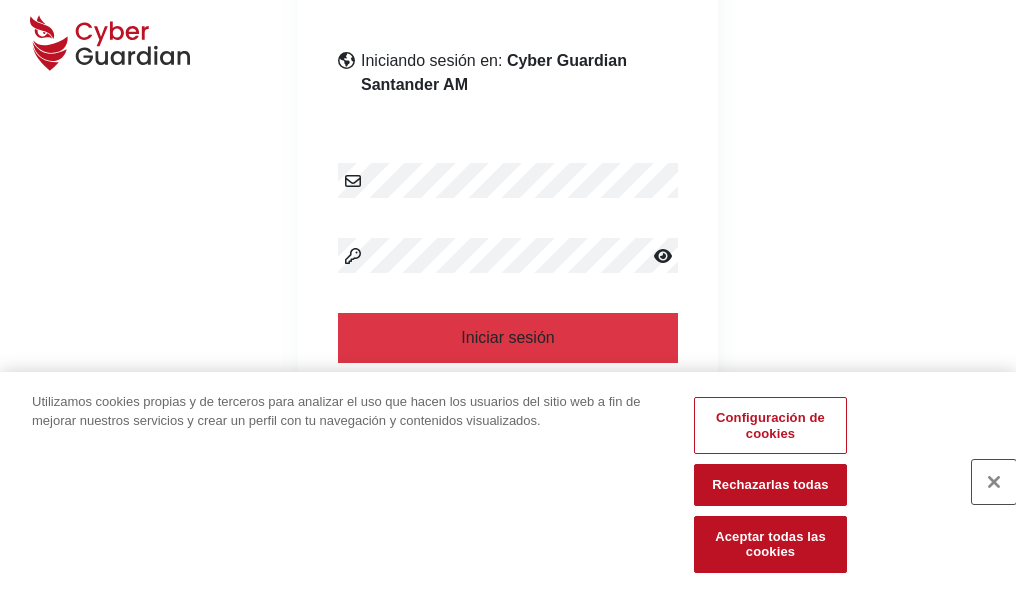 click at bounding box center (994, 482) 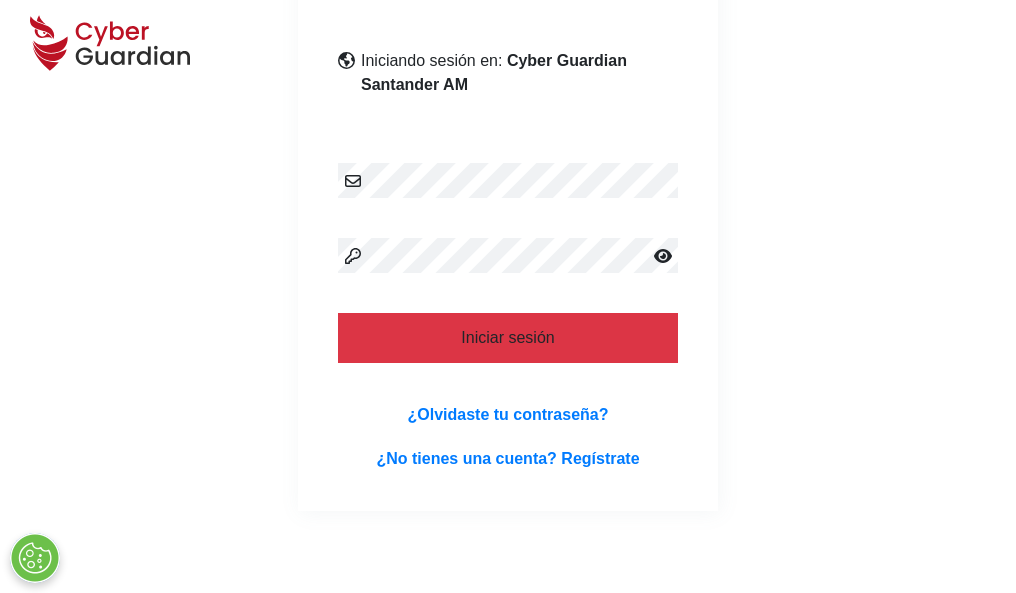 type 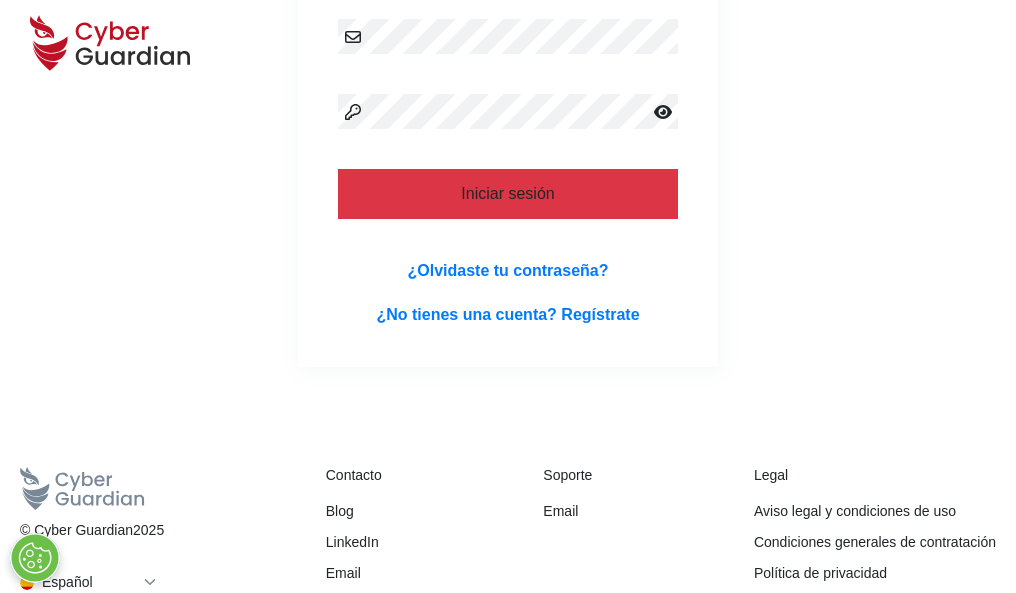 scroll, scrollTop: 0, scrollLeft: 0, axis: both 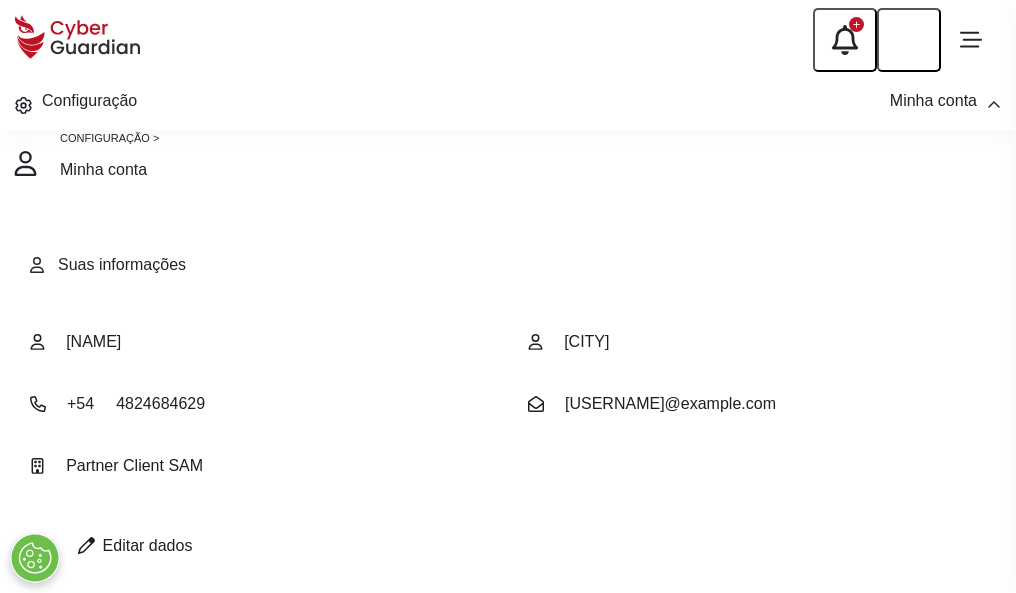 click at bounding box center [86, 545] 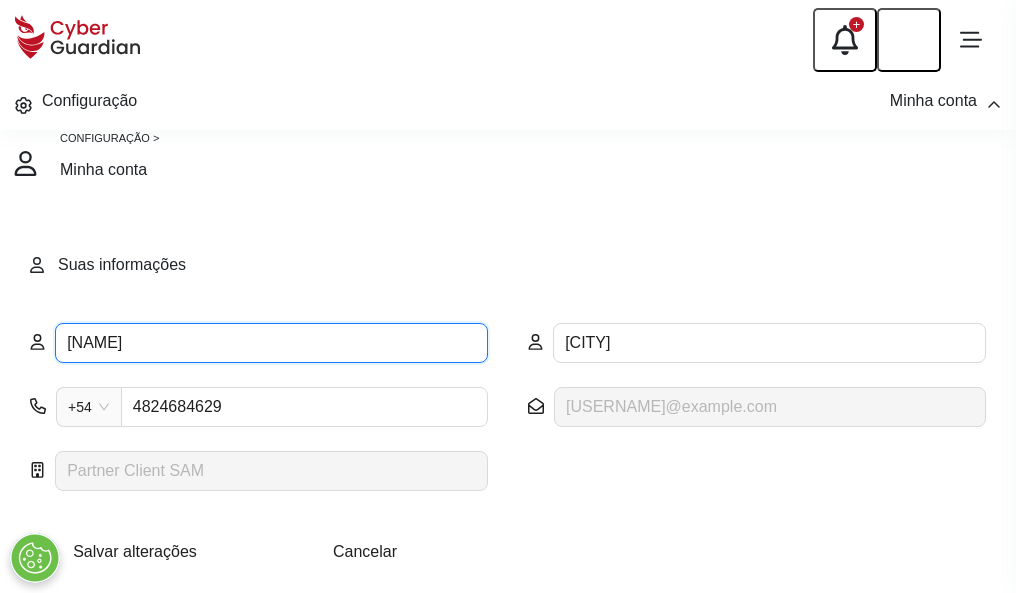 click on "[NAME]" at bounding box center [271, 343] 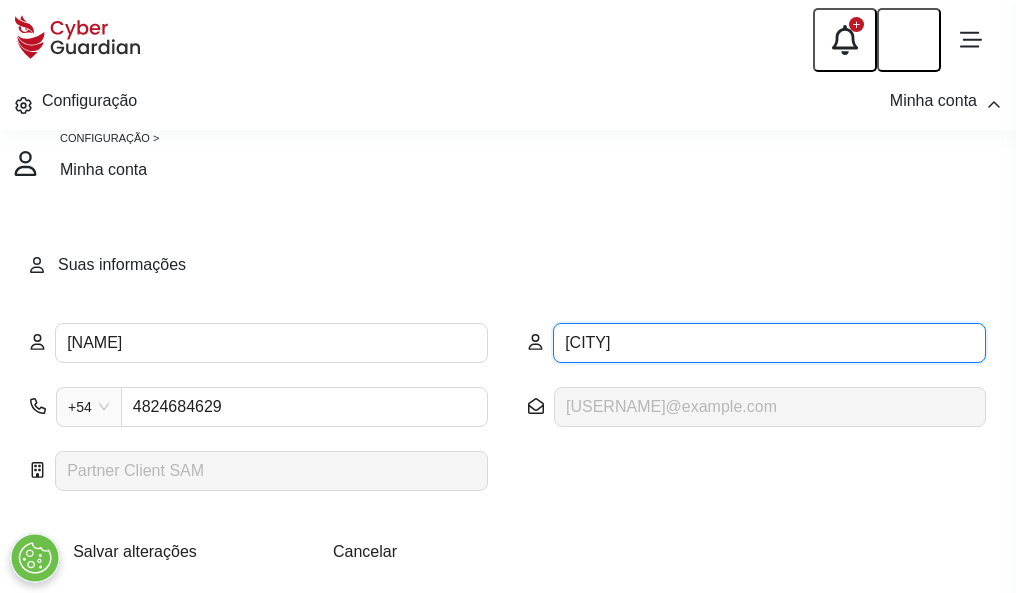 click on "QUIRÓS" at bounding box center (769, 343) 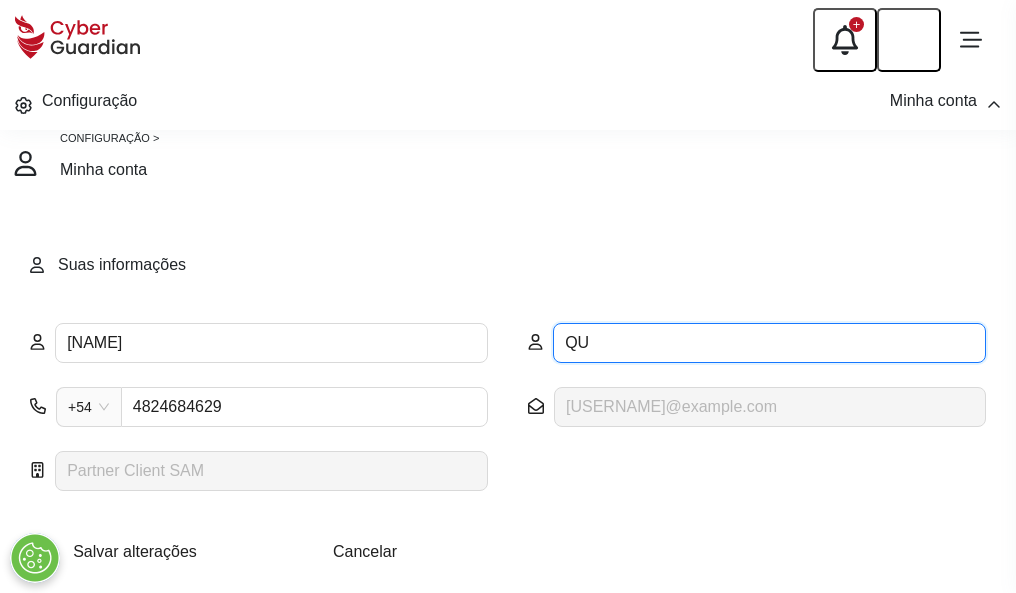 type on "Q" 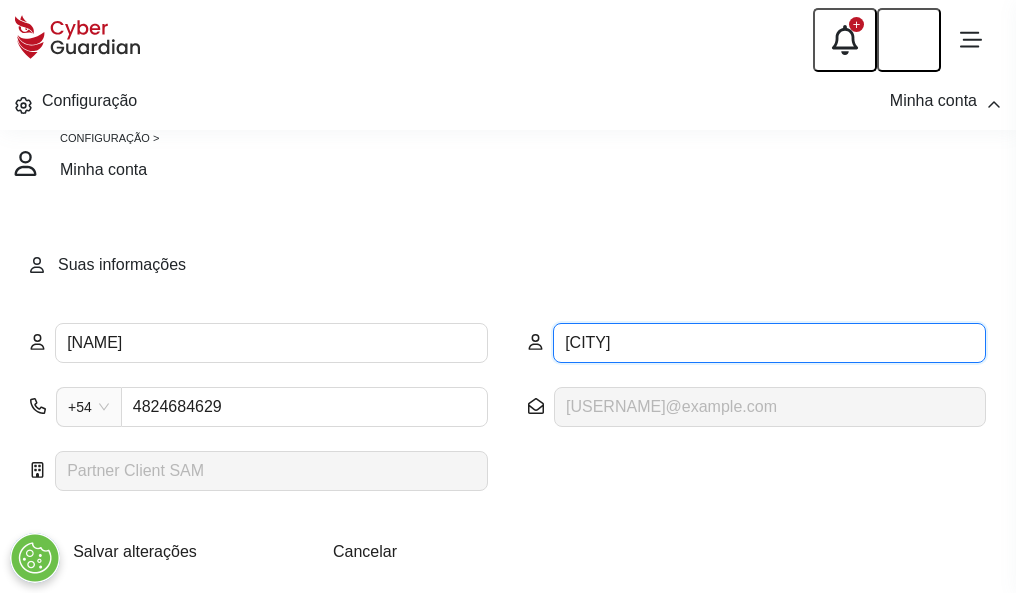 type on "Salinas" 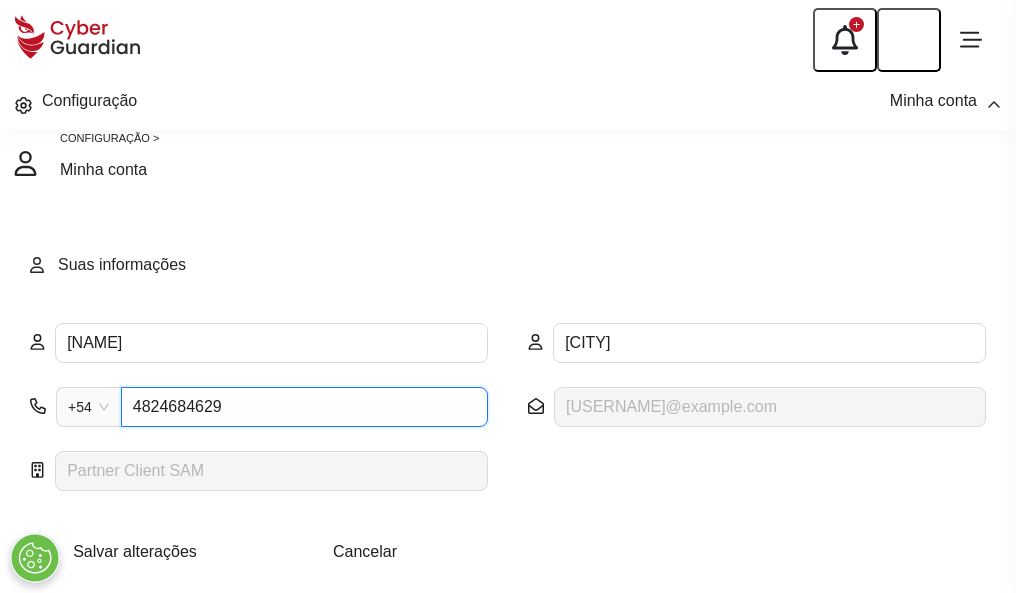 click on "4824684629" at bounding box center (304, 407) 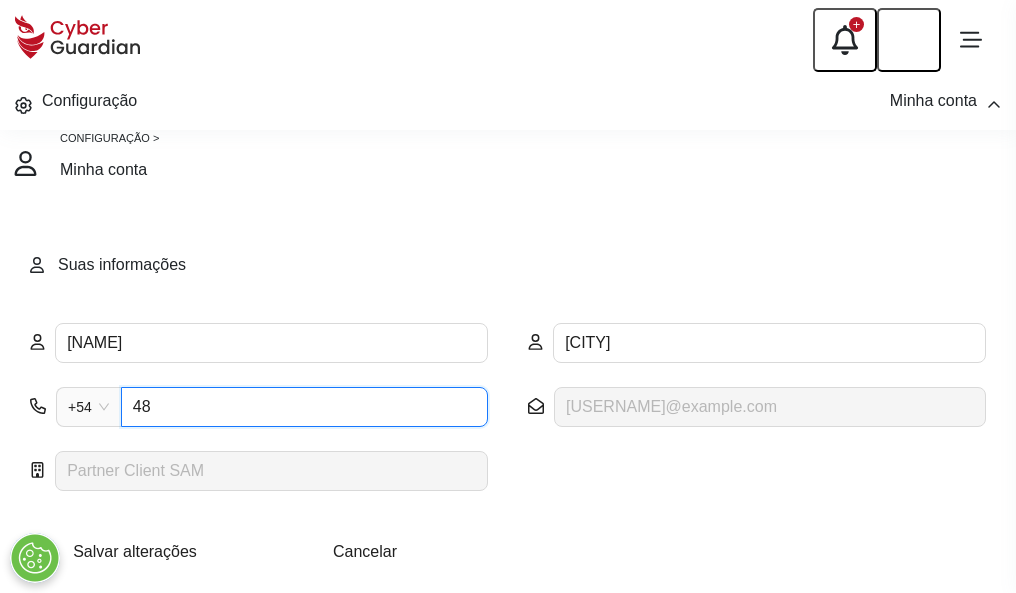 type on "4" 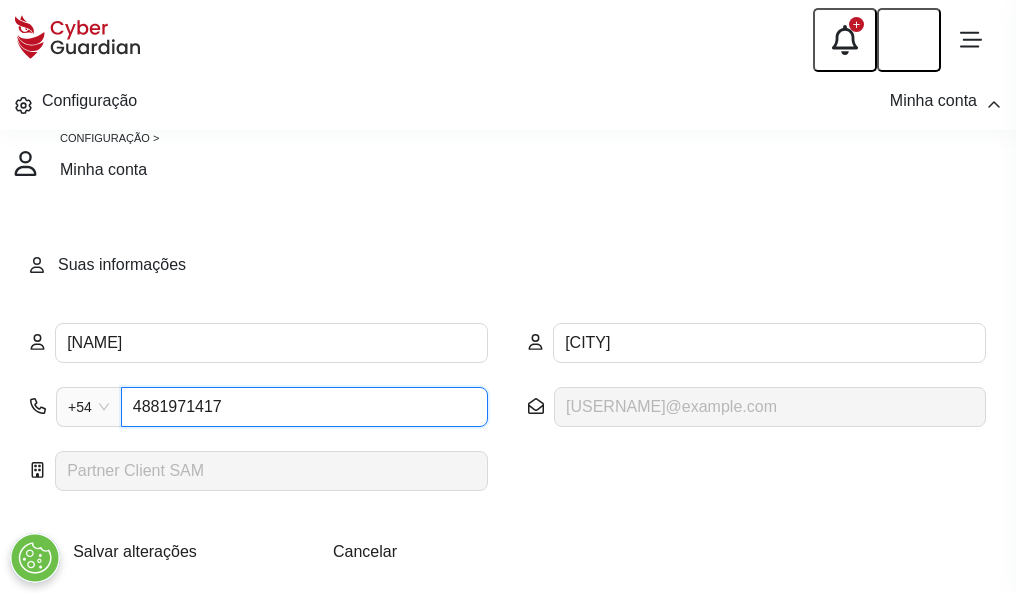 type on "4881971417" 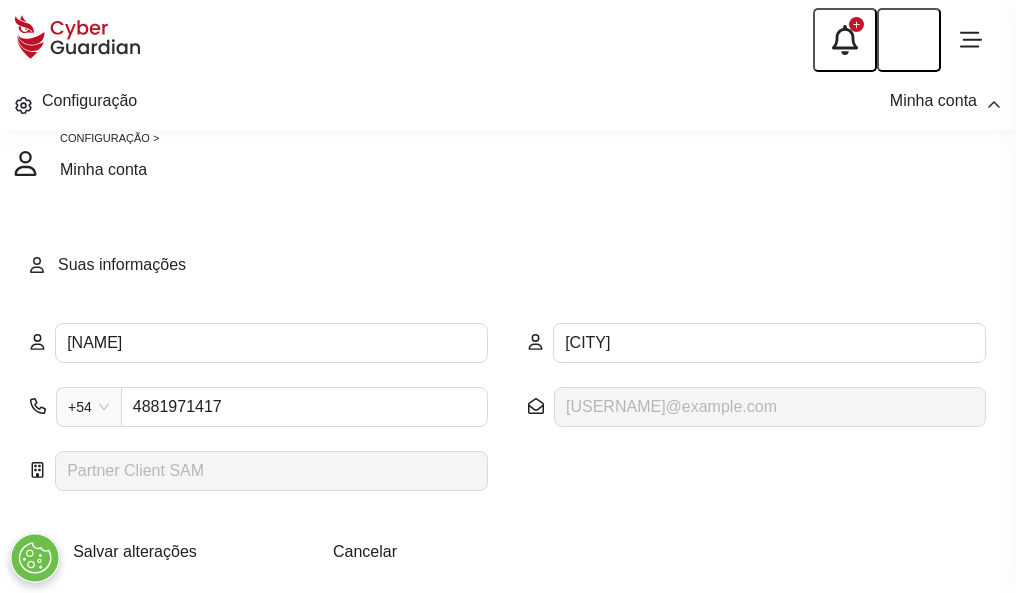 click on "Salvar alterações" at bounding box center (135, 551) 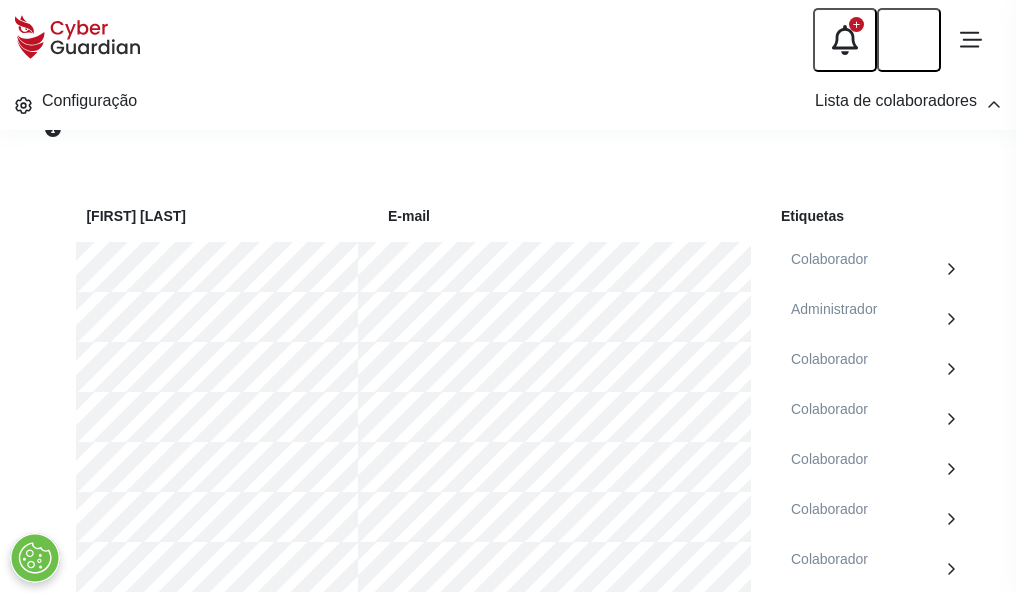 scroll, scrollTop: 856, scrollLeft: 0, axis: vertical 